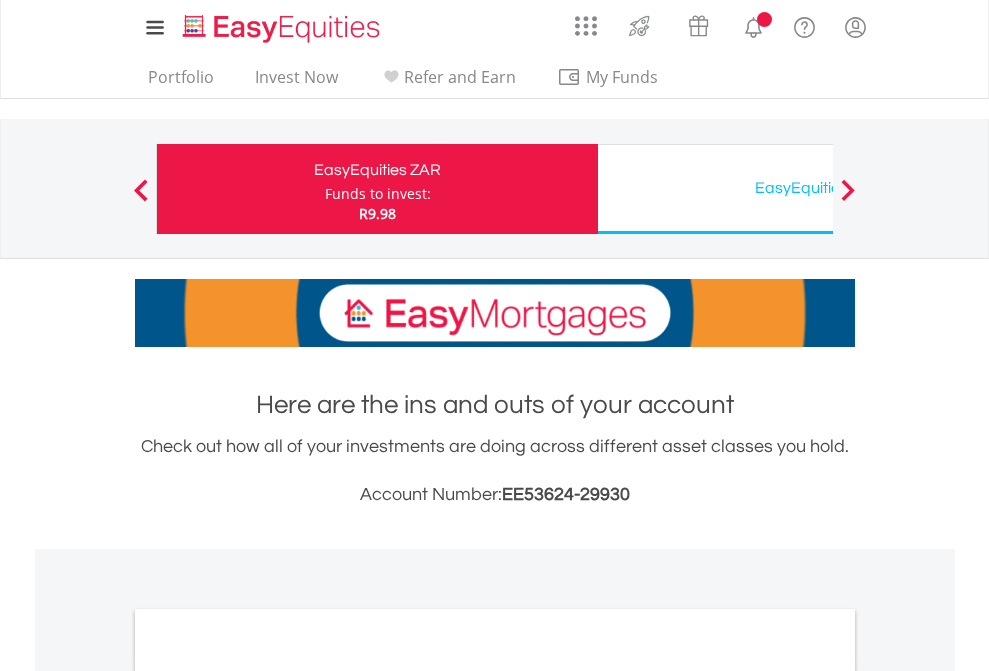 scroll, scrollTop: 0, scrollLeft: 0, axis: both 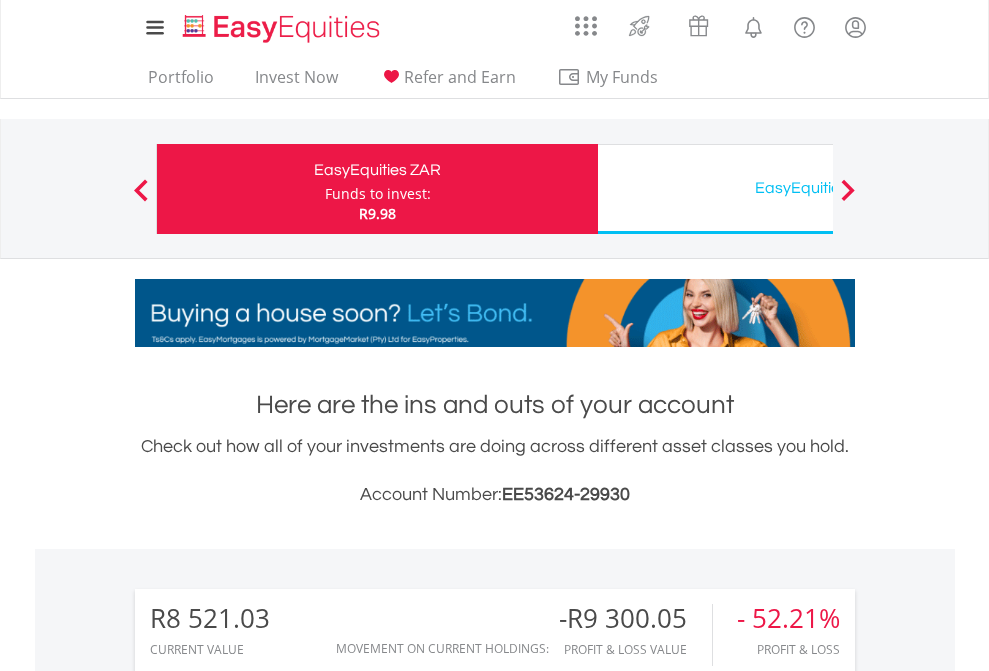 click on "Funds to invest:" at bounding box center (378, 194) 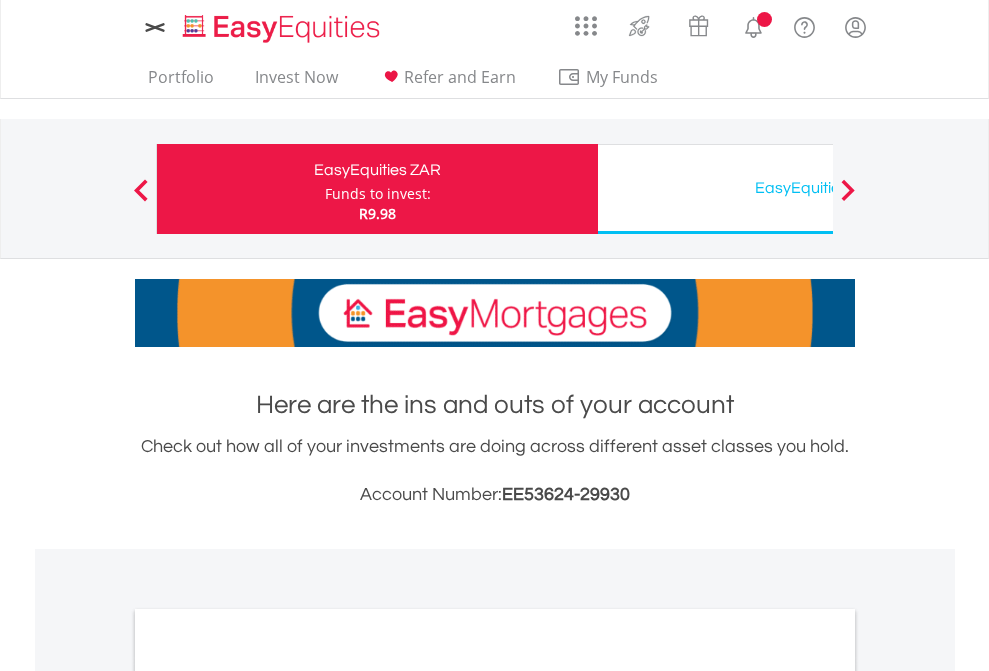 scroll, scrollTop: 0, scrollLeft: 0, axis: both 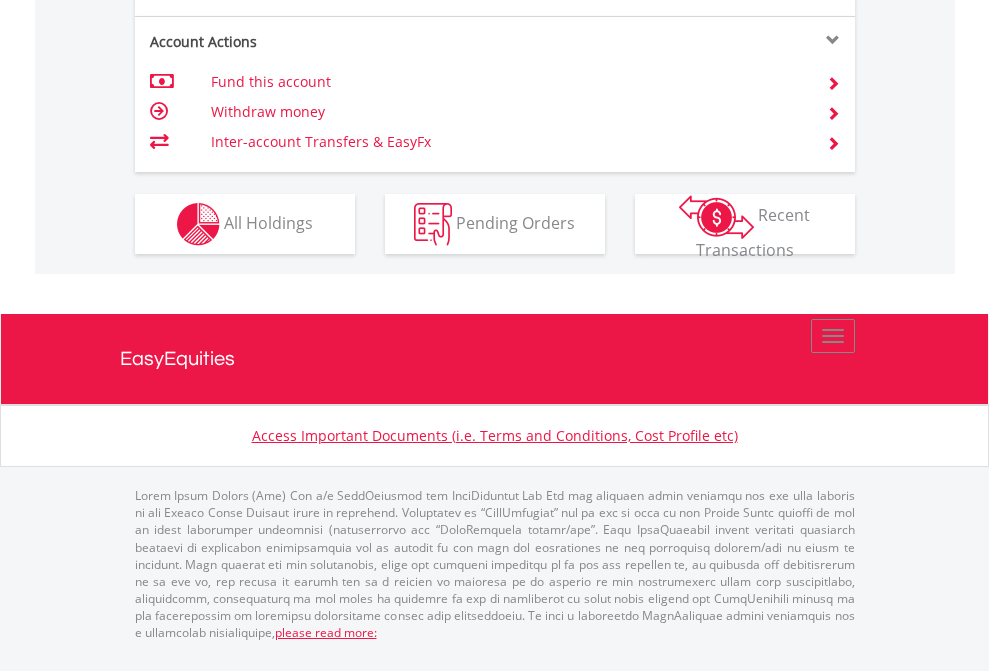click on "Investment types" at bounding box center [706, -337] 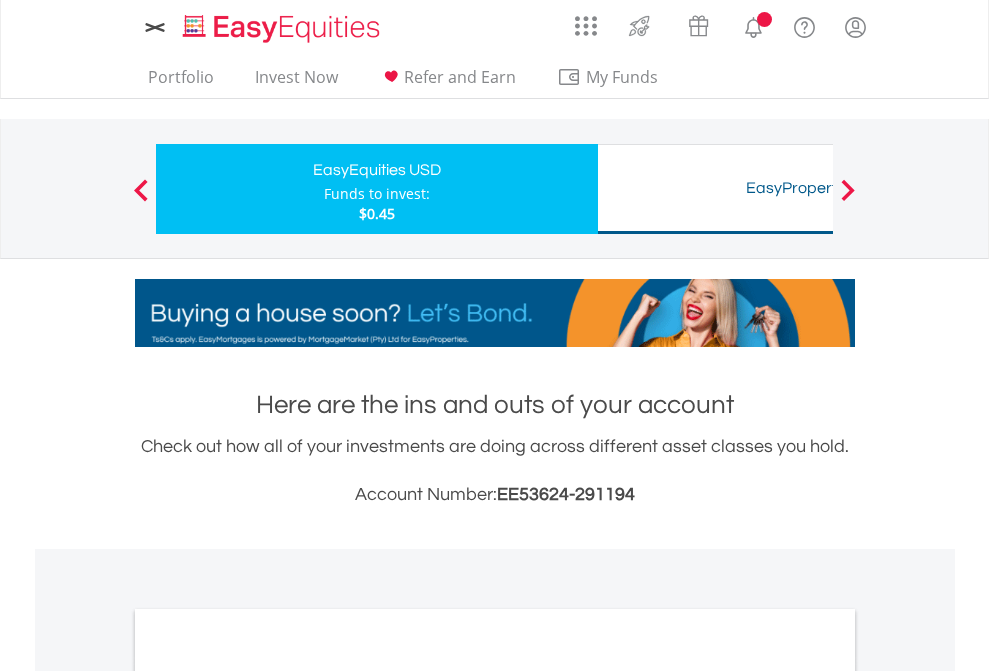 scroll, scrollTop: 0, scrollLeft: 0, axis: both 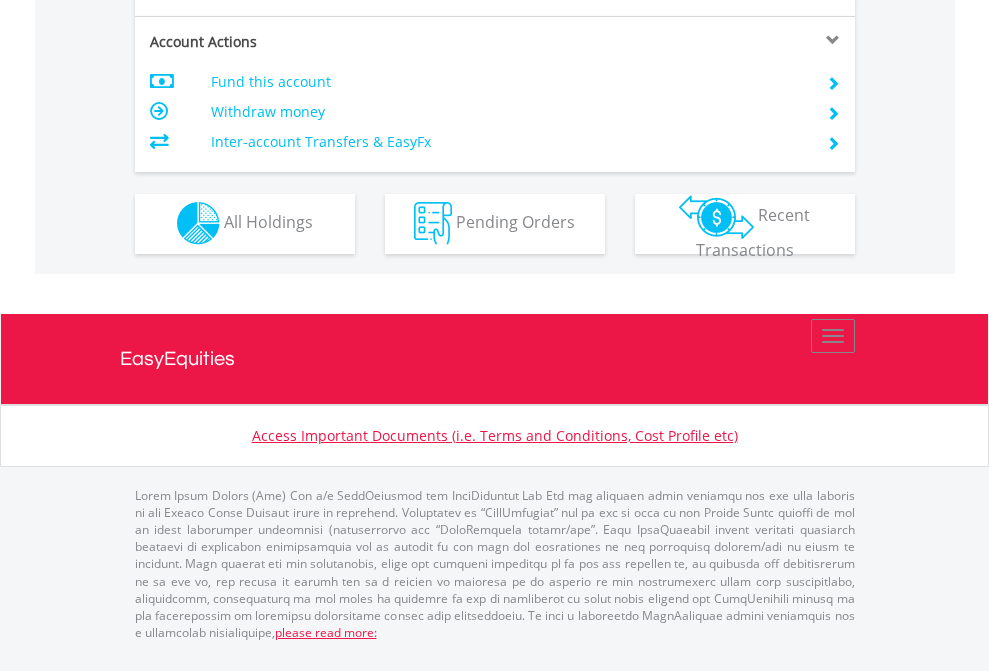 click on "Investment types" at bounding box center [706, -353] 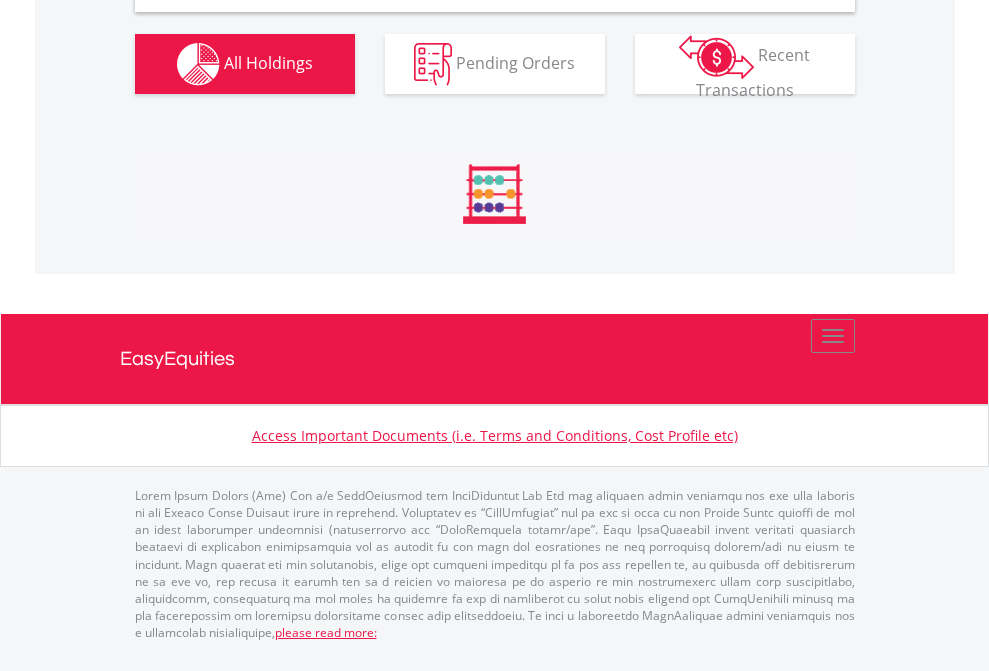 scroll, scrollTop: 1933, scrollLeft: 0, axis: vertical 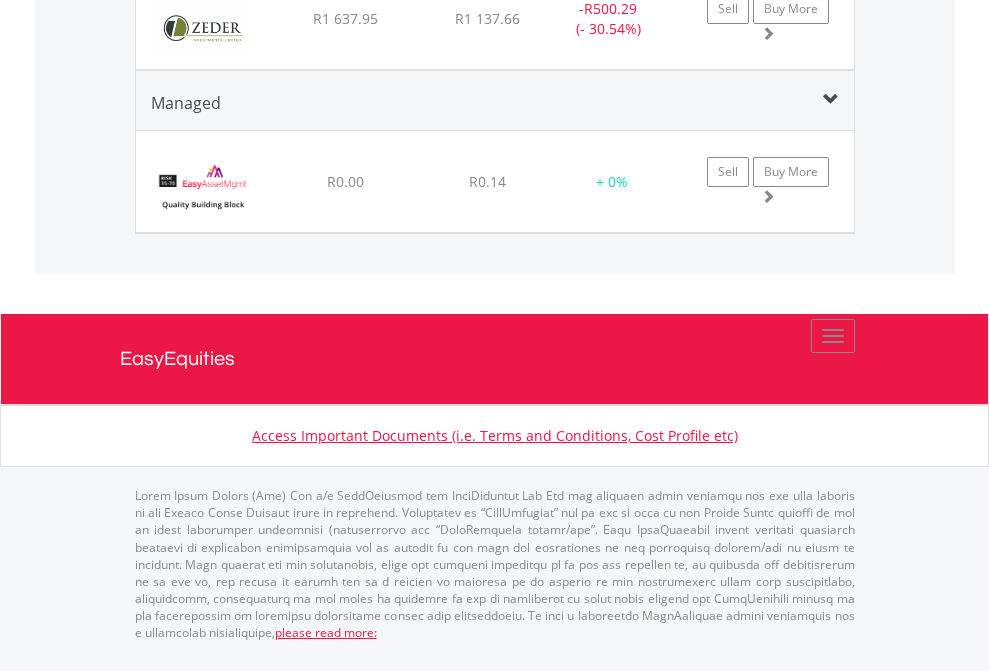 click on "EasyEquities USD" at bounding box center (818, -1440) 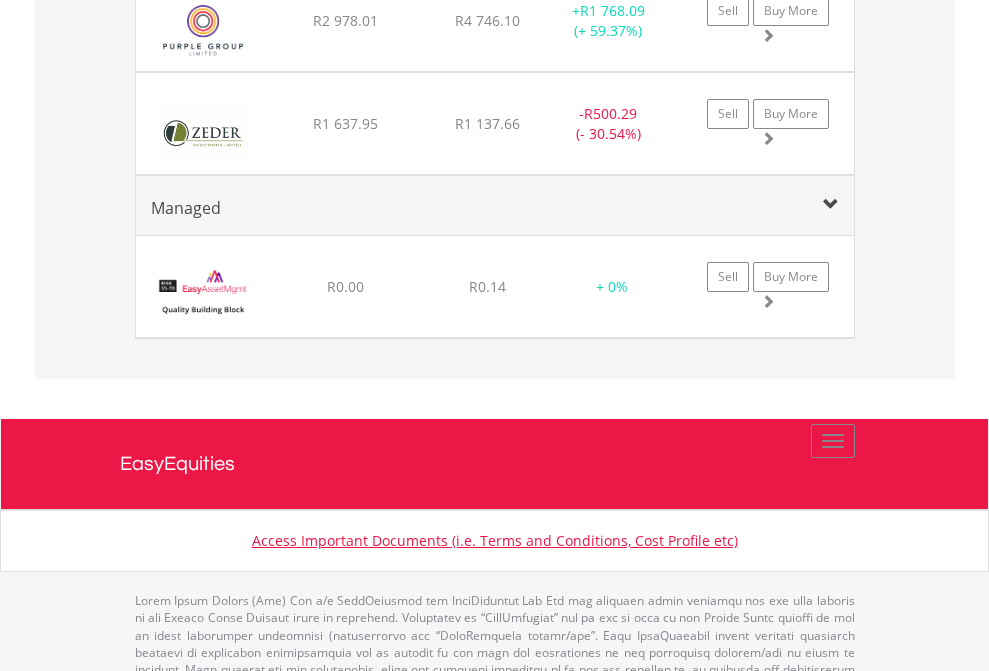 scroll, scrollTop: 144, scrollLeft: 0, axis: vertical 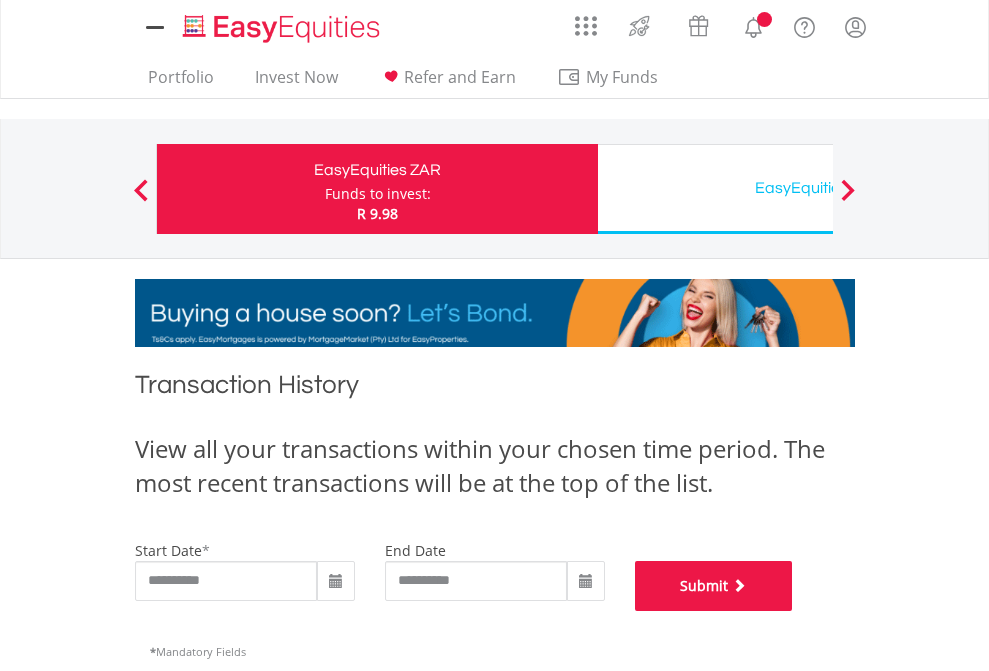 click on "Submit" at bounding box center [714, 586] 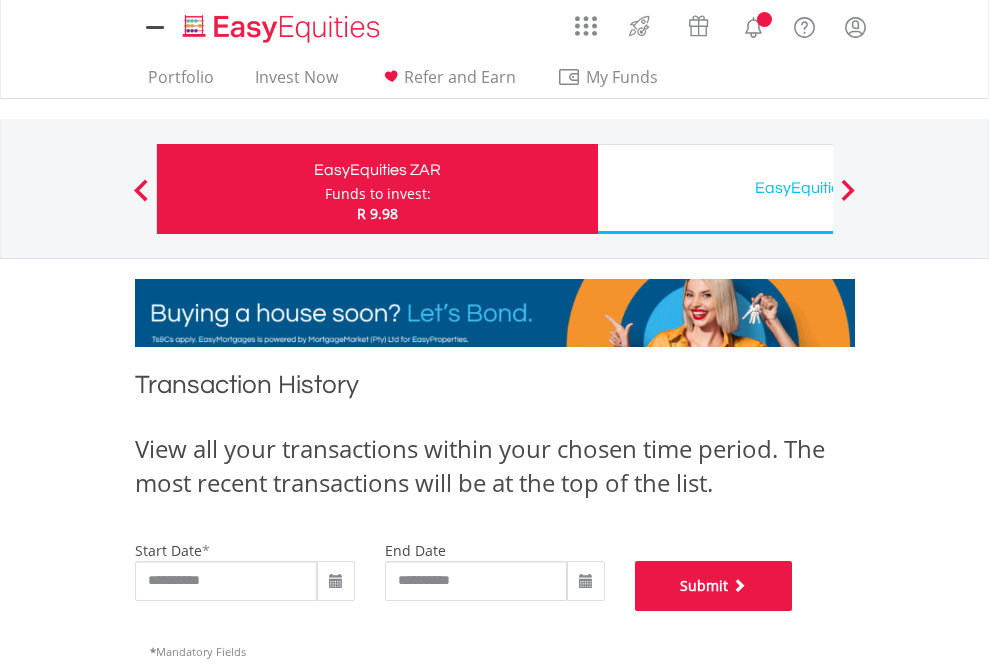 scroll, scrollTop: 811, scrollLeft: 0, axis: vertical 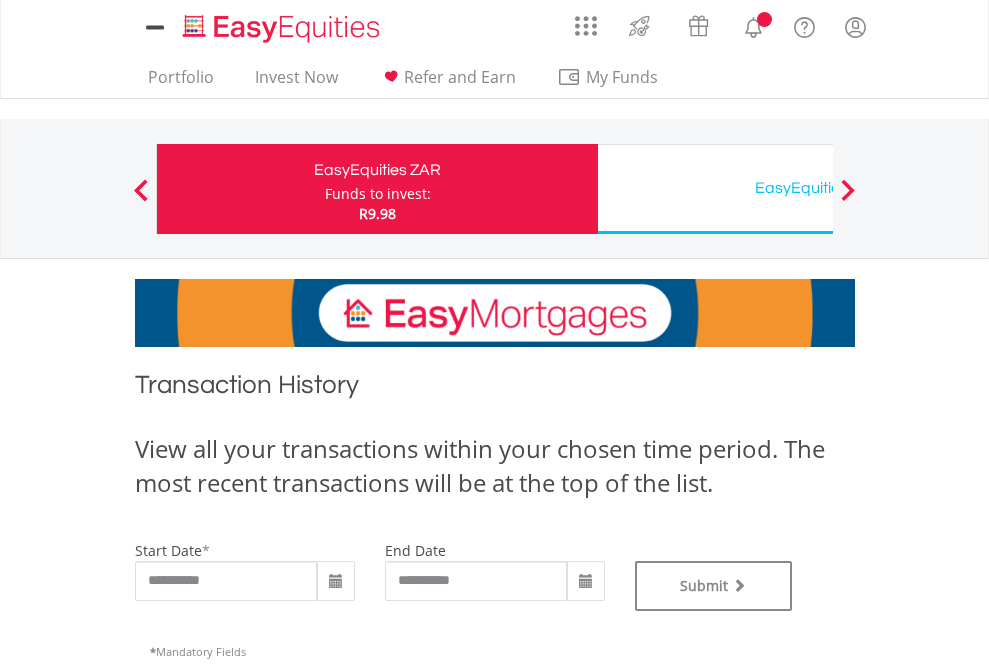 click on "EasyEquities USD" at bounding box center [818, 188] 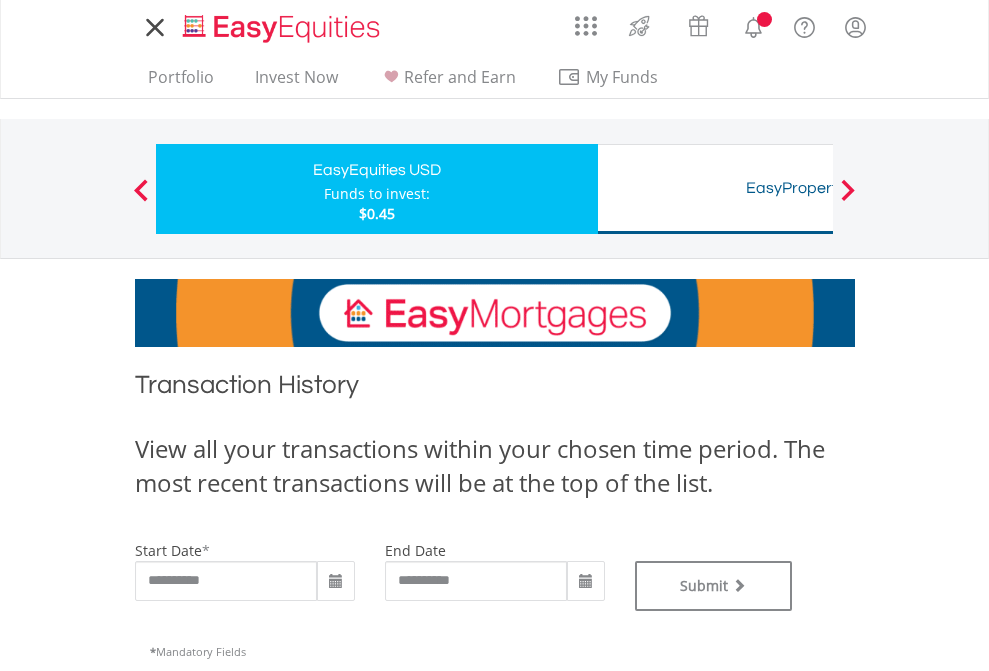 scroll, scrollTop: 0, scrollLeft: 0, axis: both 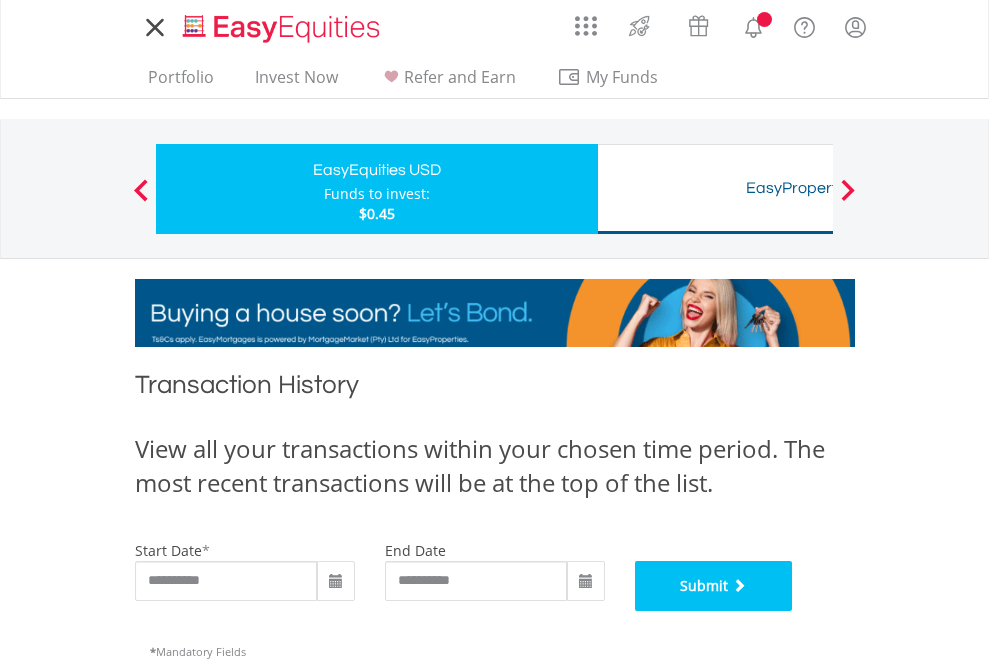 click on "Submit" at bounding box center [714, 586] 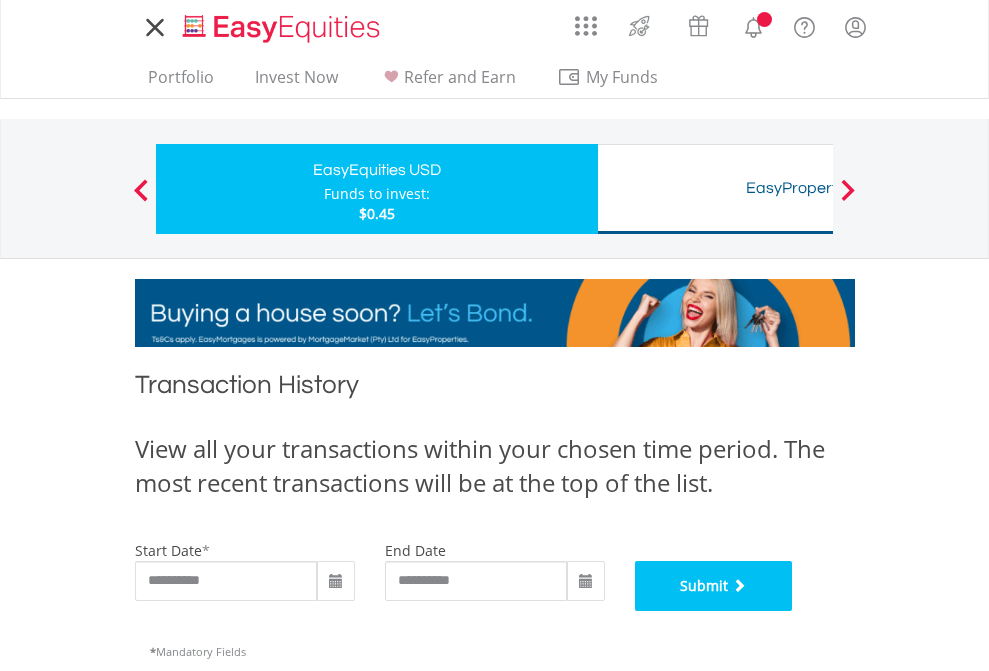 scroll, scrollTop: 811, scrollLeft: 0, axis: vertical 